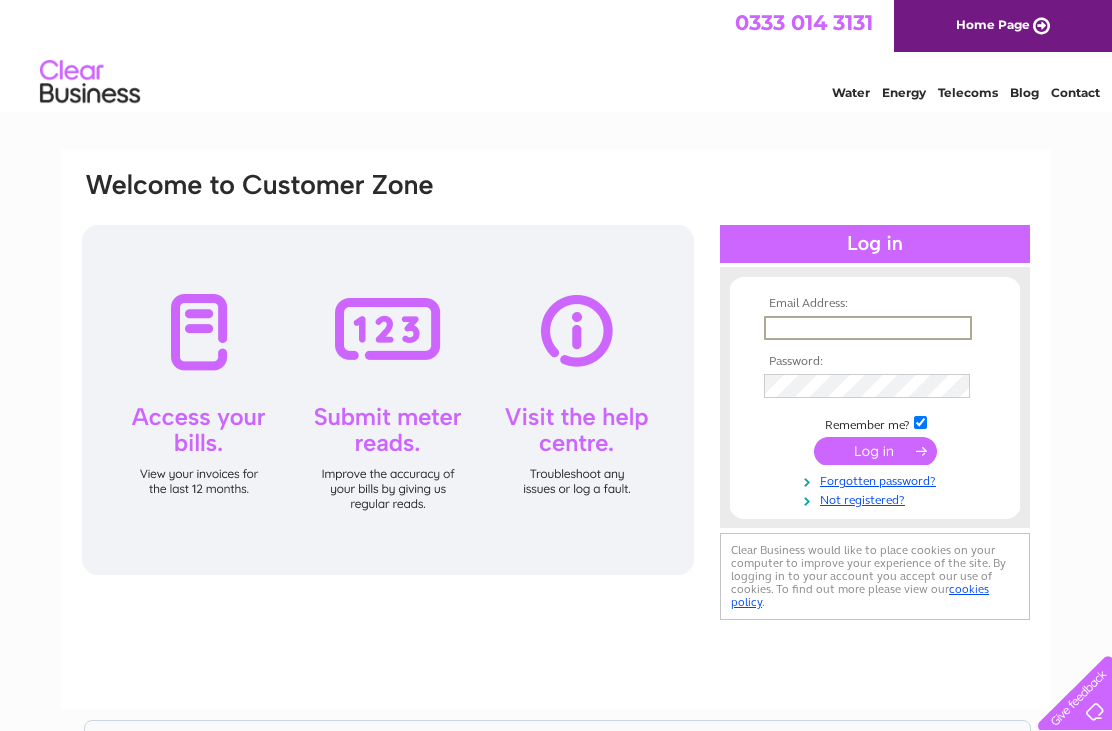 scroll, scrollTop: 0, scrollLeft: 0, axis: both 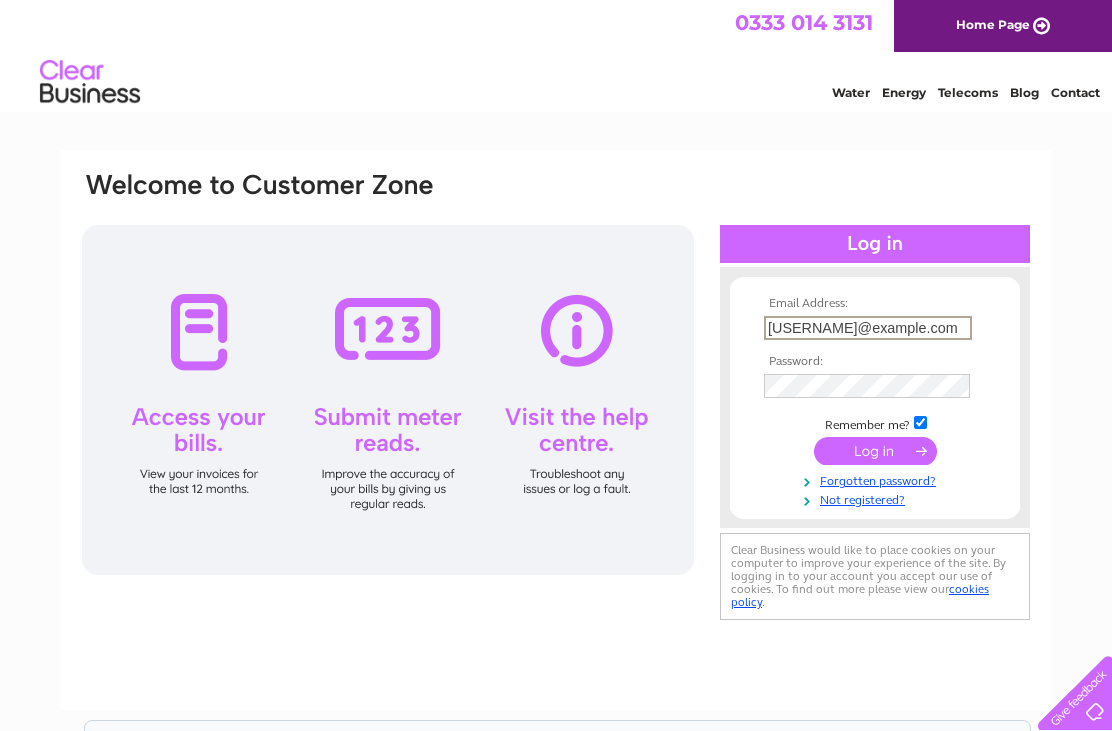 click at bounding box center (875, 451) 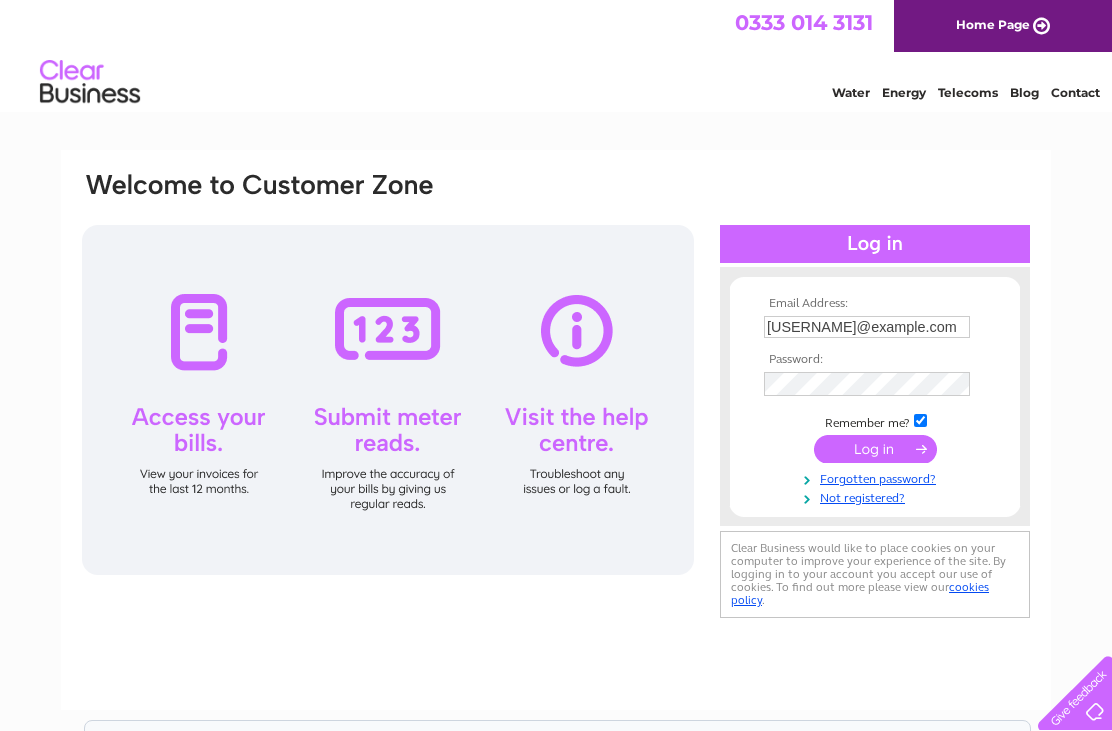 click at bounding box center (875, 449) 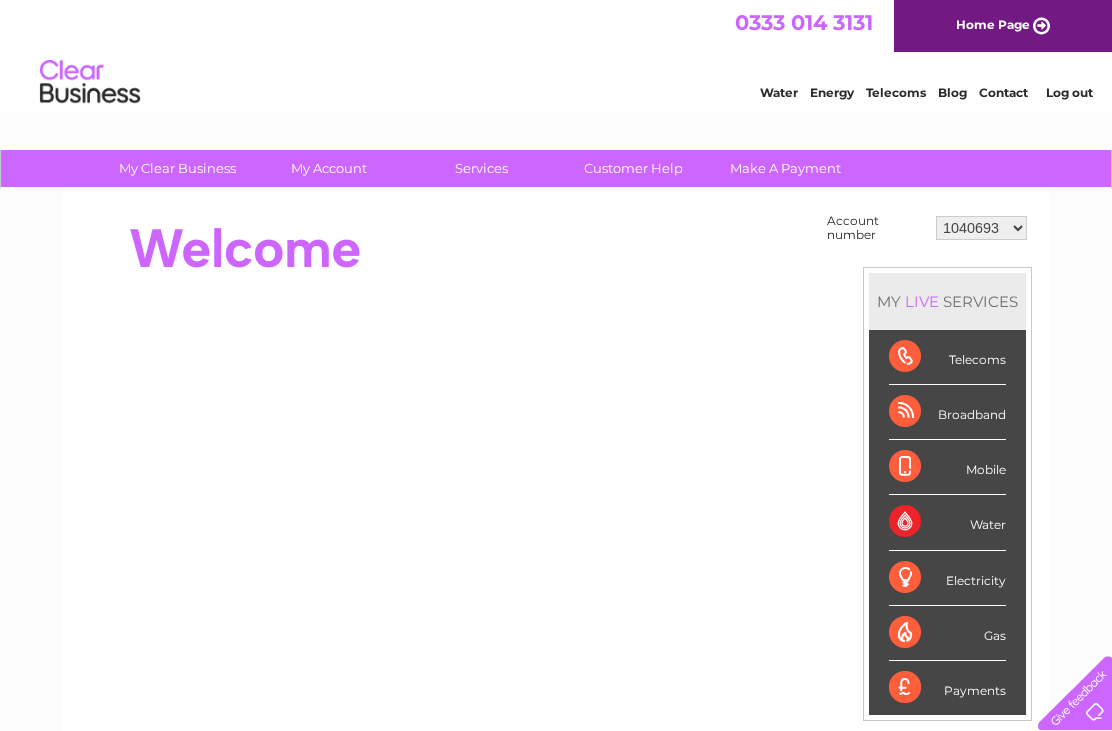 scroll, scrollTop: 0, scrollLeft: 0, axis: both 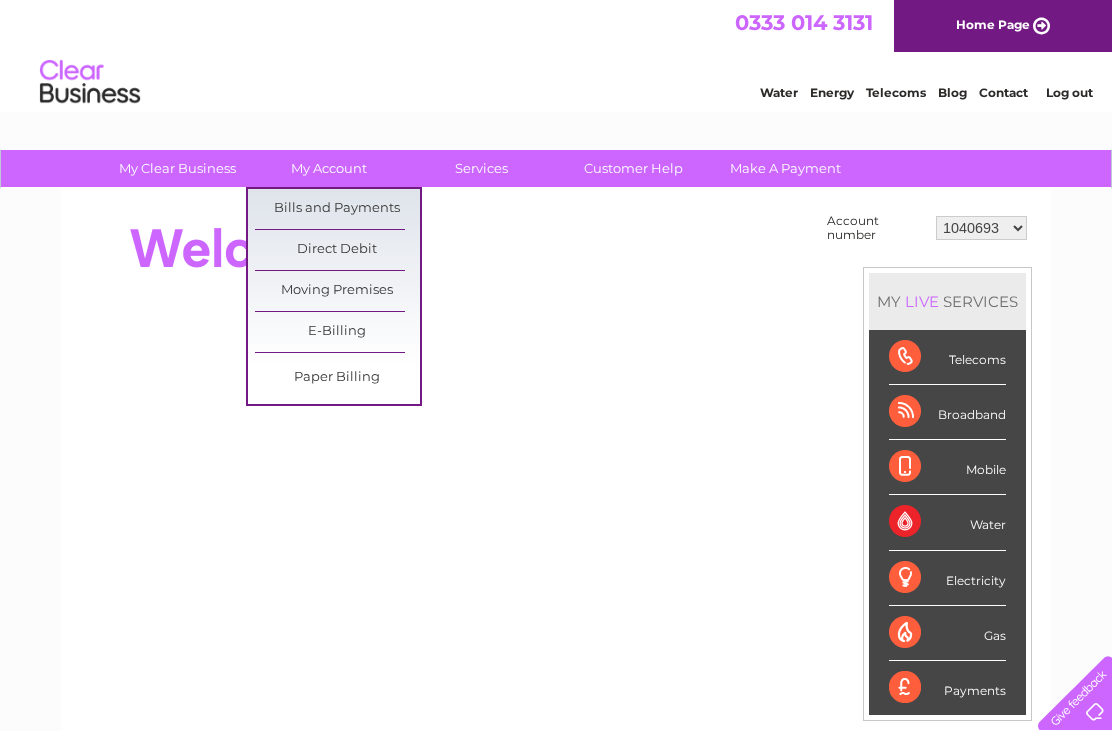 click on "Bills and Payments" at bounding box center [337, 209] 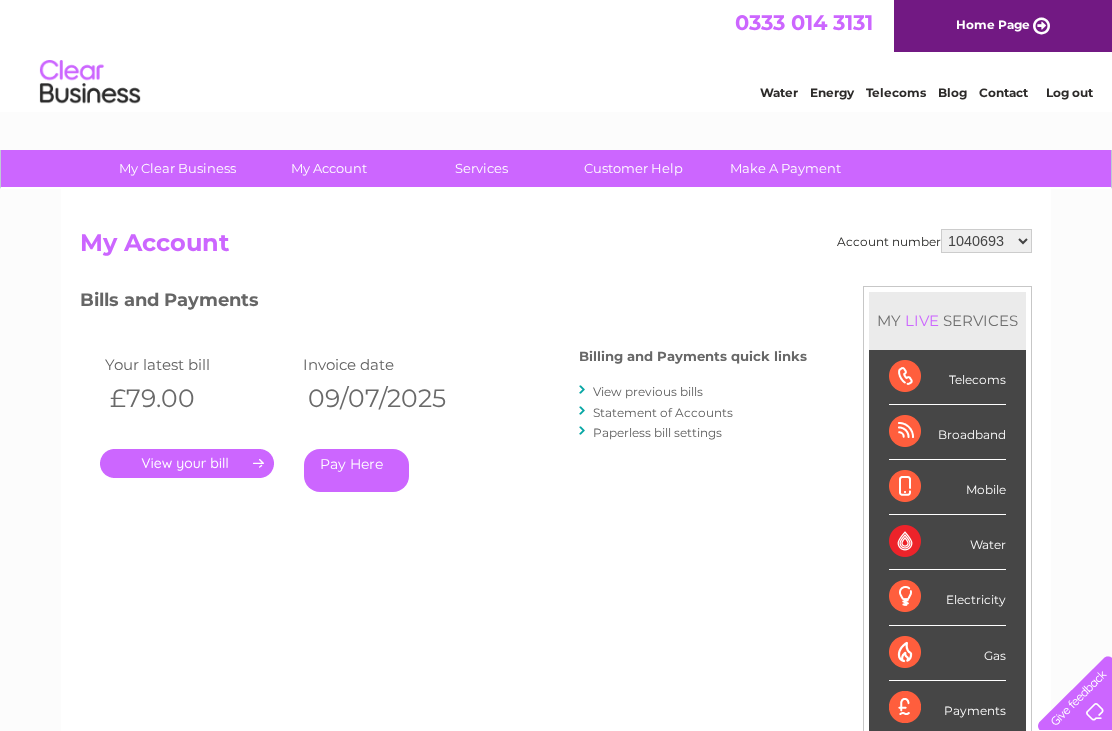 scroll, scrollTop: 0, scrollLeft: 0, axis: both 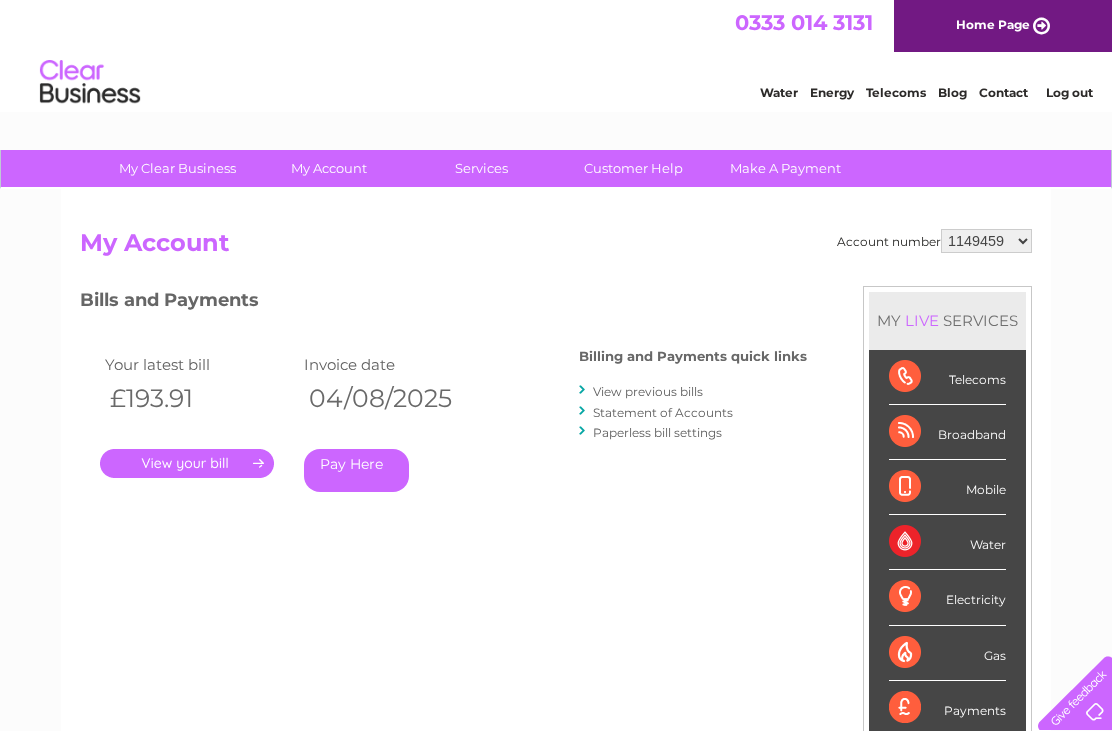 click on "." at bounding box center [187, 463] 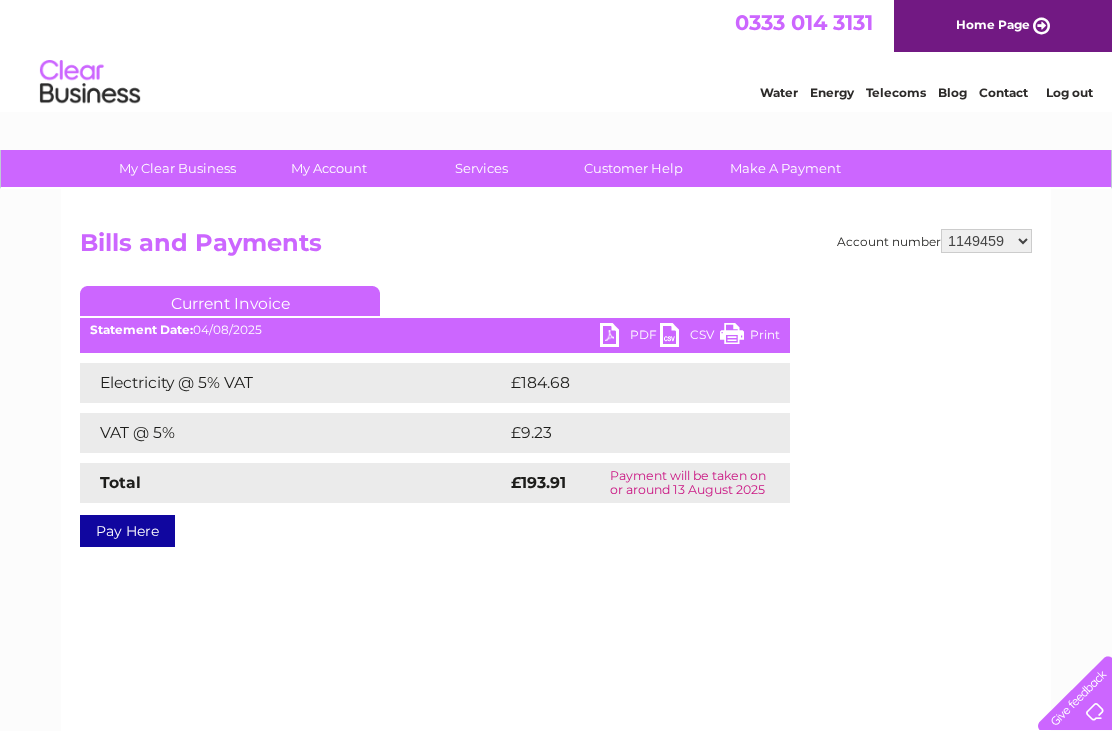 scroll, scrollTop: 0, scrollLeft: 0, axis: both 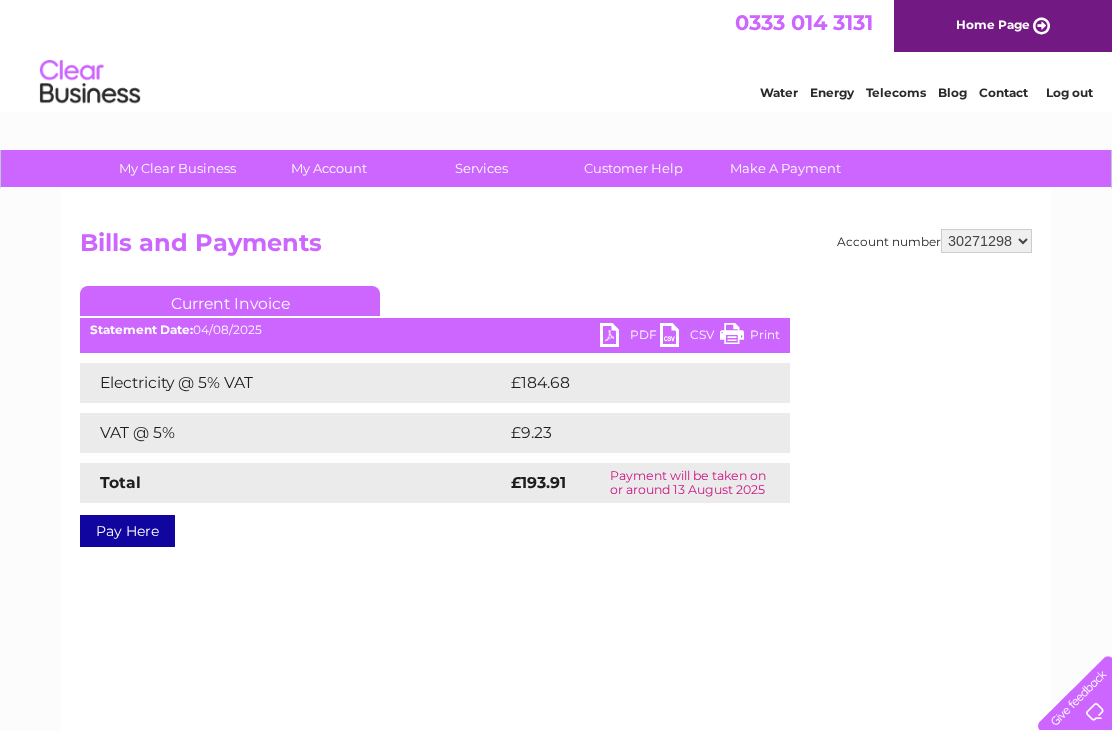 click on "1040693
1149459
30271298" at bounding box center [986, 241] 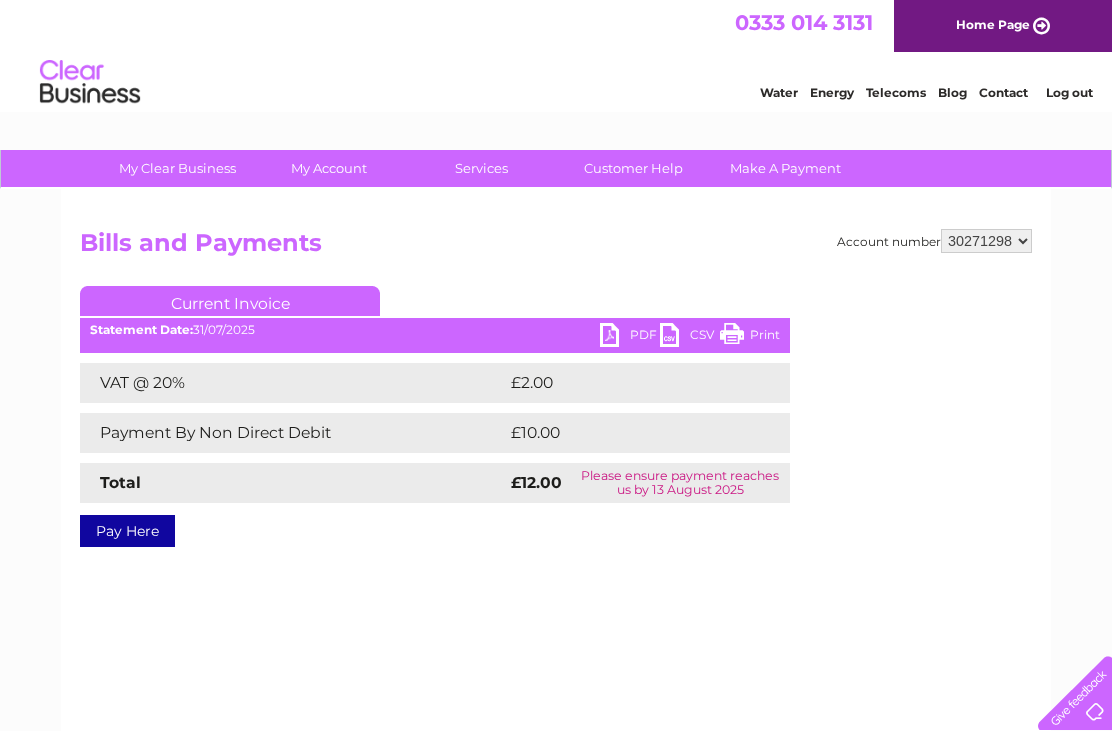 scroll, scrollTop: 0, scrollLeft: 0, axis: both 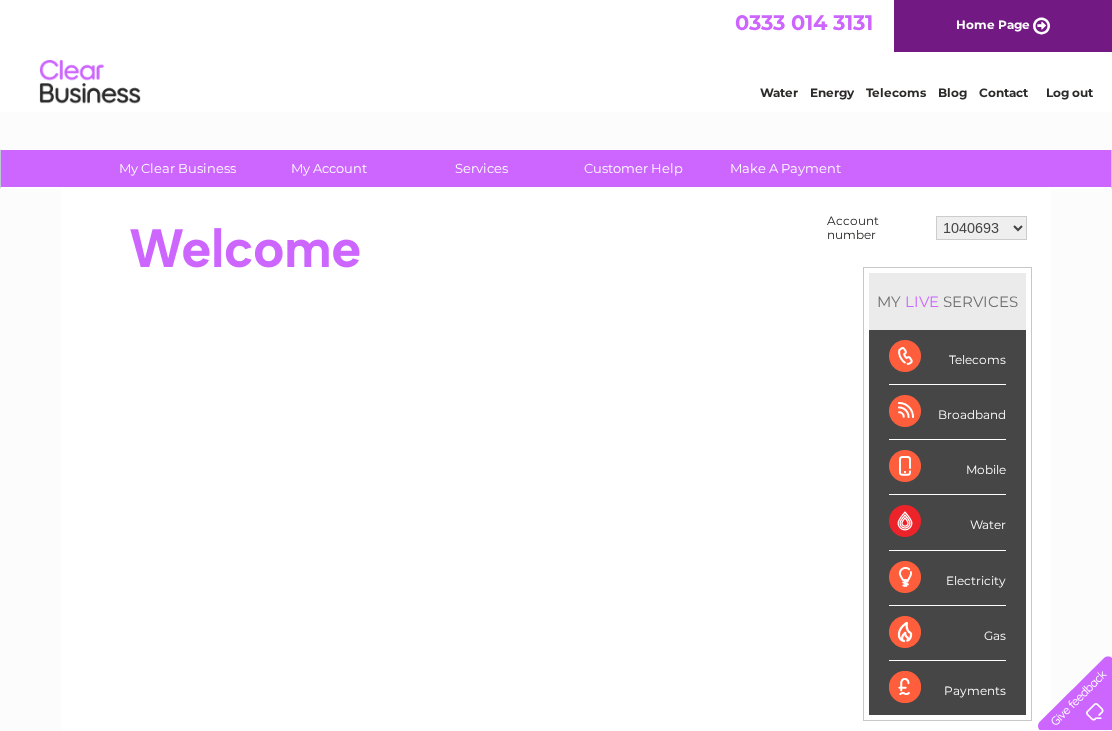 click on "1040693
1149459
30271298" at bounding box center (981, 228) 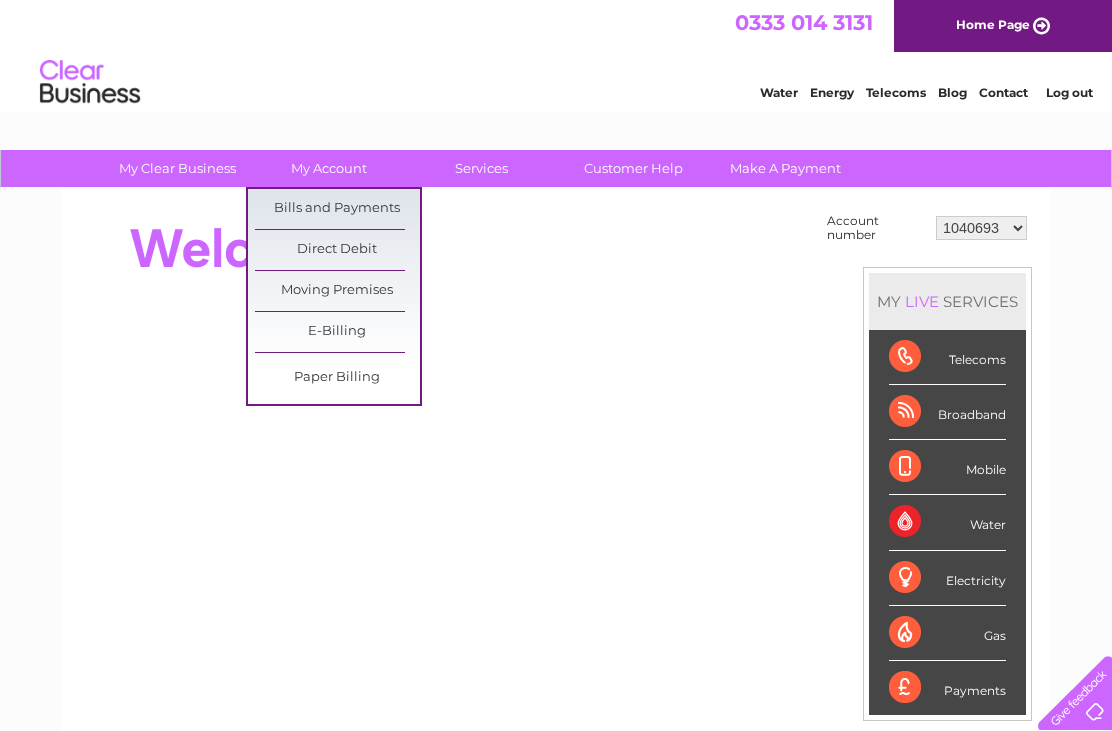 click on "Bills and Payments" at bounding box center (337, 209) 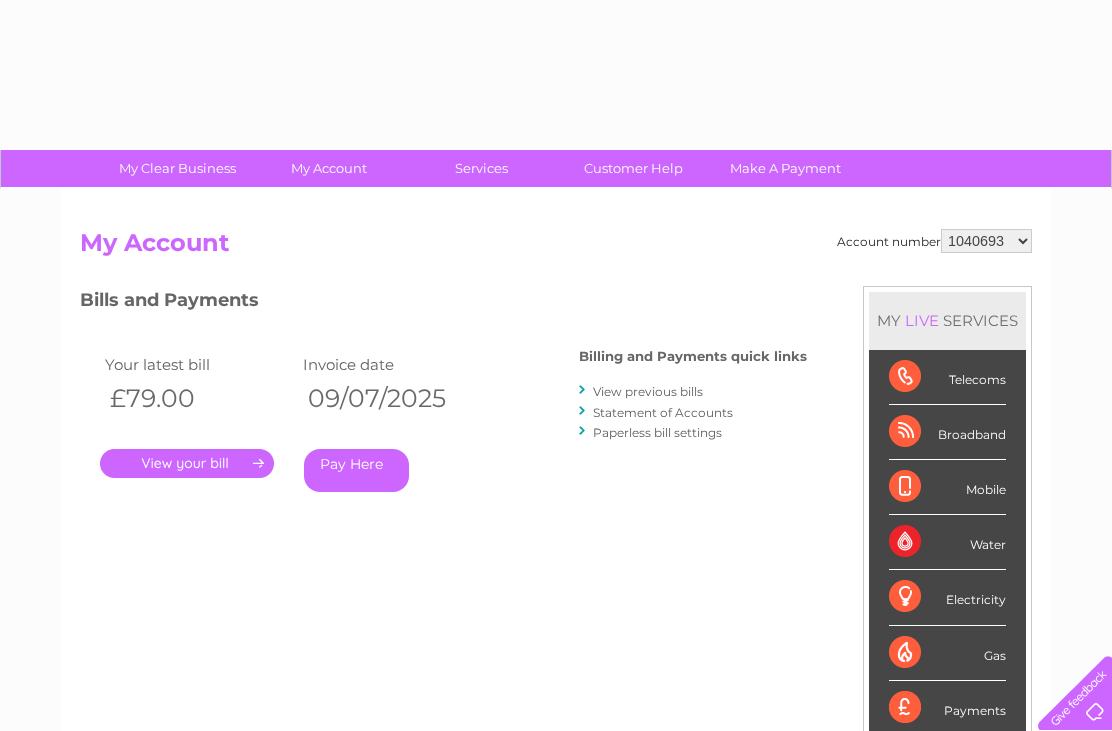 click on "Account number    1040693
1149459
30271298
My Account
MY LIVE SERVICES
Telecoms
Broadband
Mobile
Water
Electricity
Gas
Payments
Bills and Payments
." at bounding box center [556, 520] 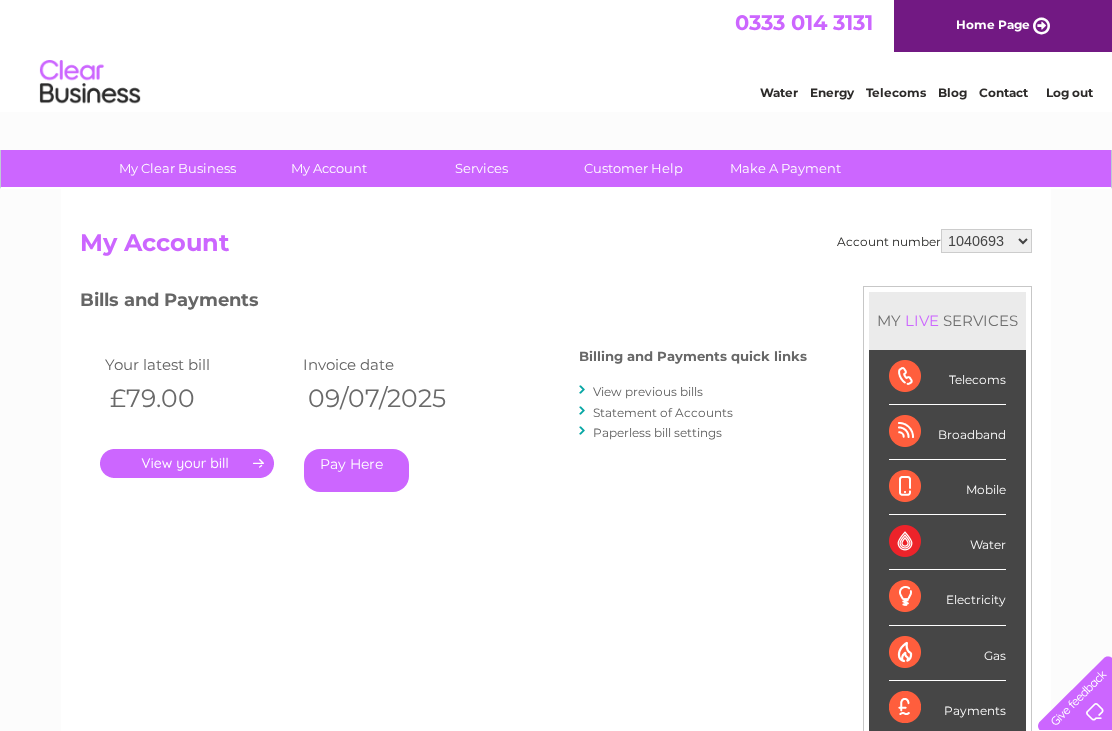scroll, scrollTop: 0, scrollLeft: 0, axis: both 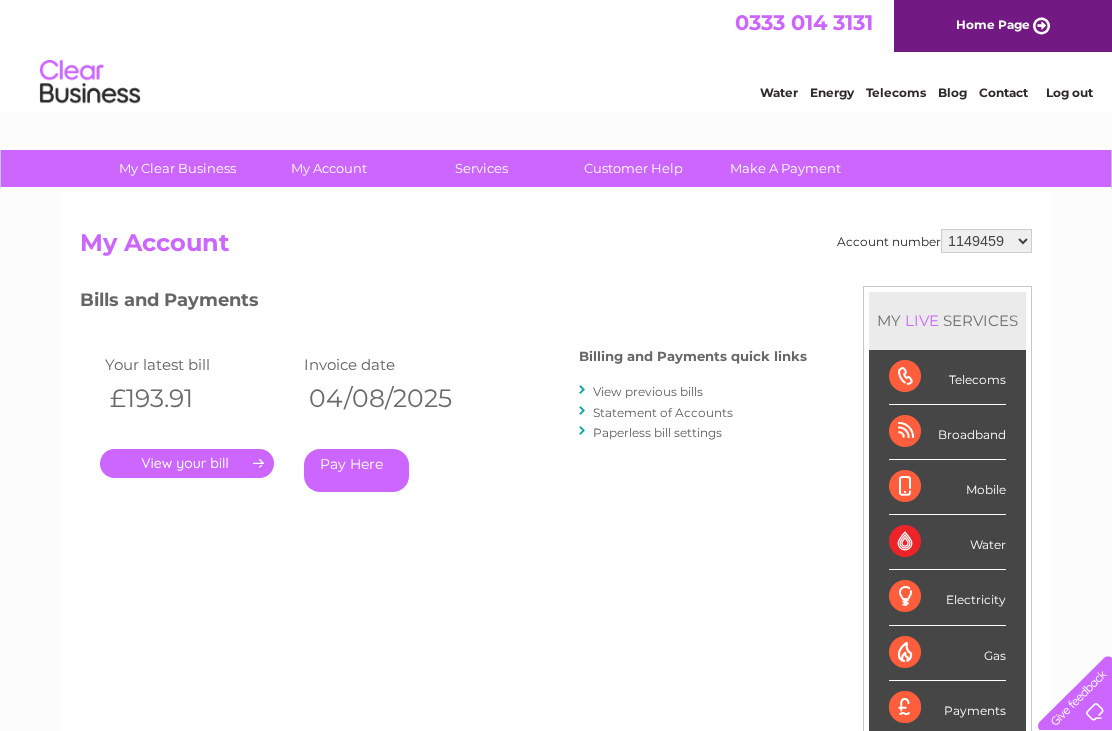 click on "." at bounding box center [187, 463] 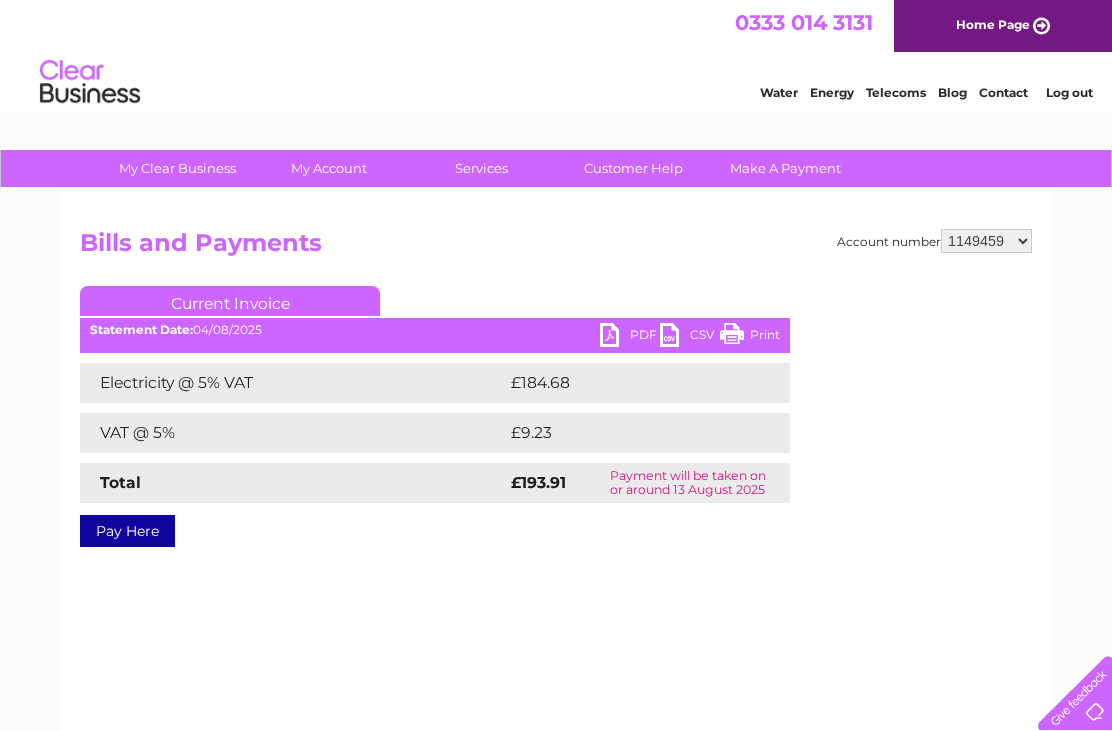 scroll, scrollTop: 0, scrollLeft: 0, axis: both 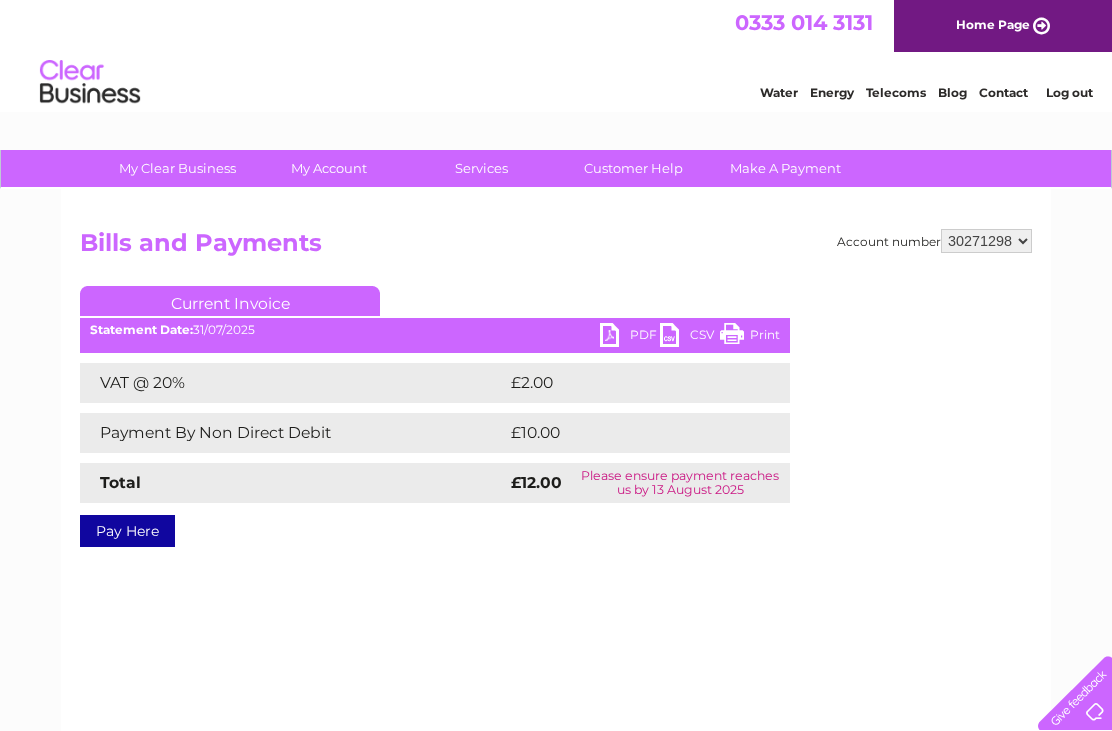 click on "PDF" at bounding box center [630, 337] 